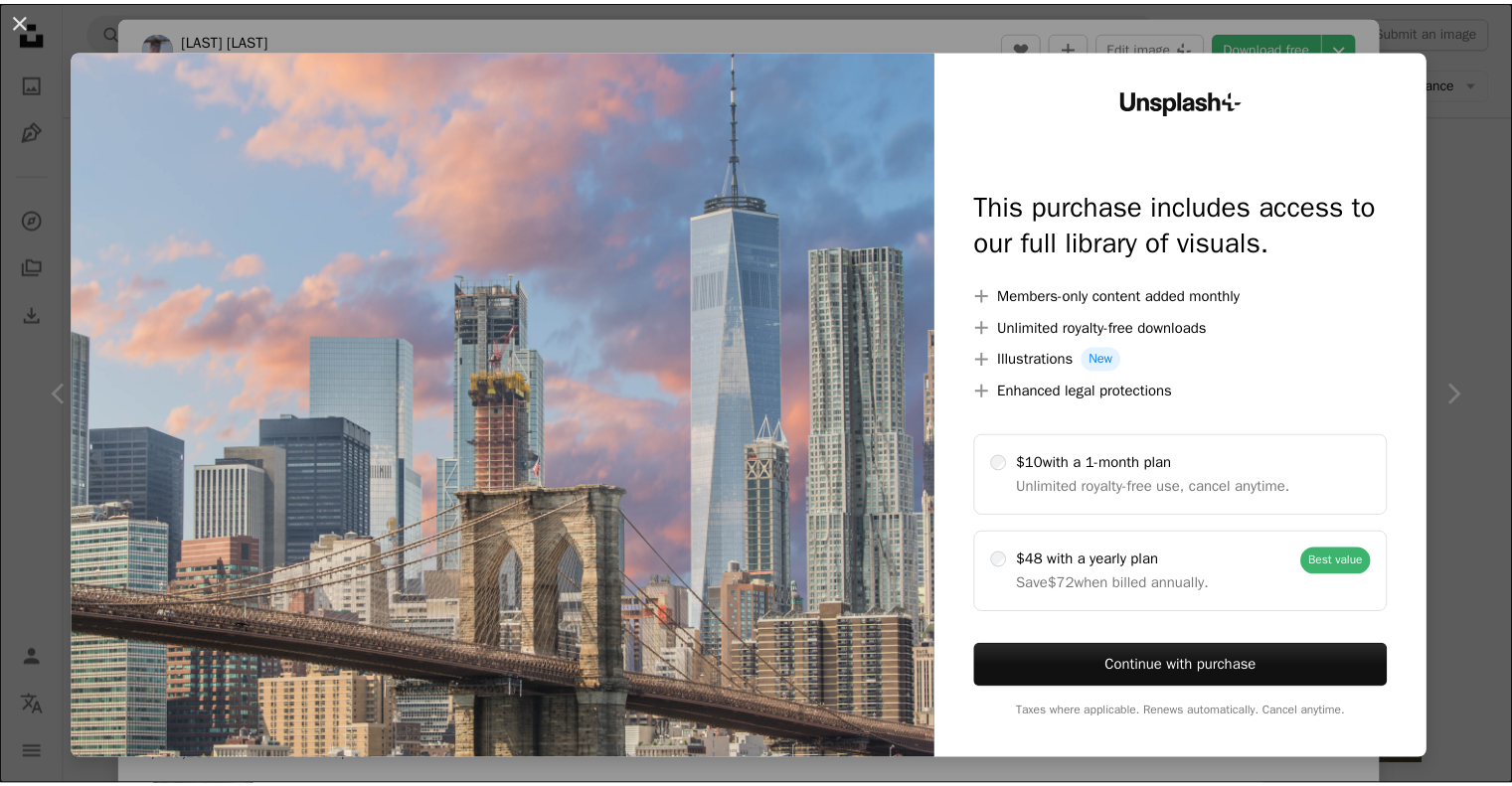 scroll, scrollTop: 1973, scrollLeft: 0, axis: vertical 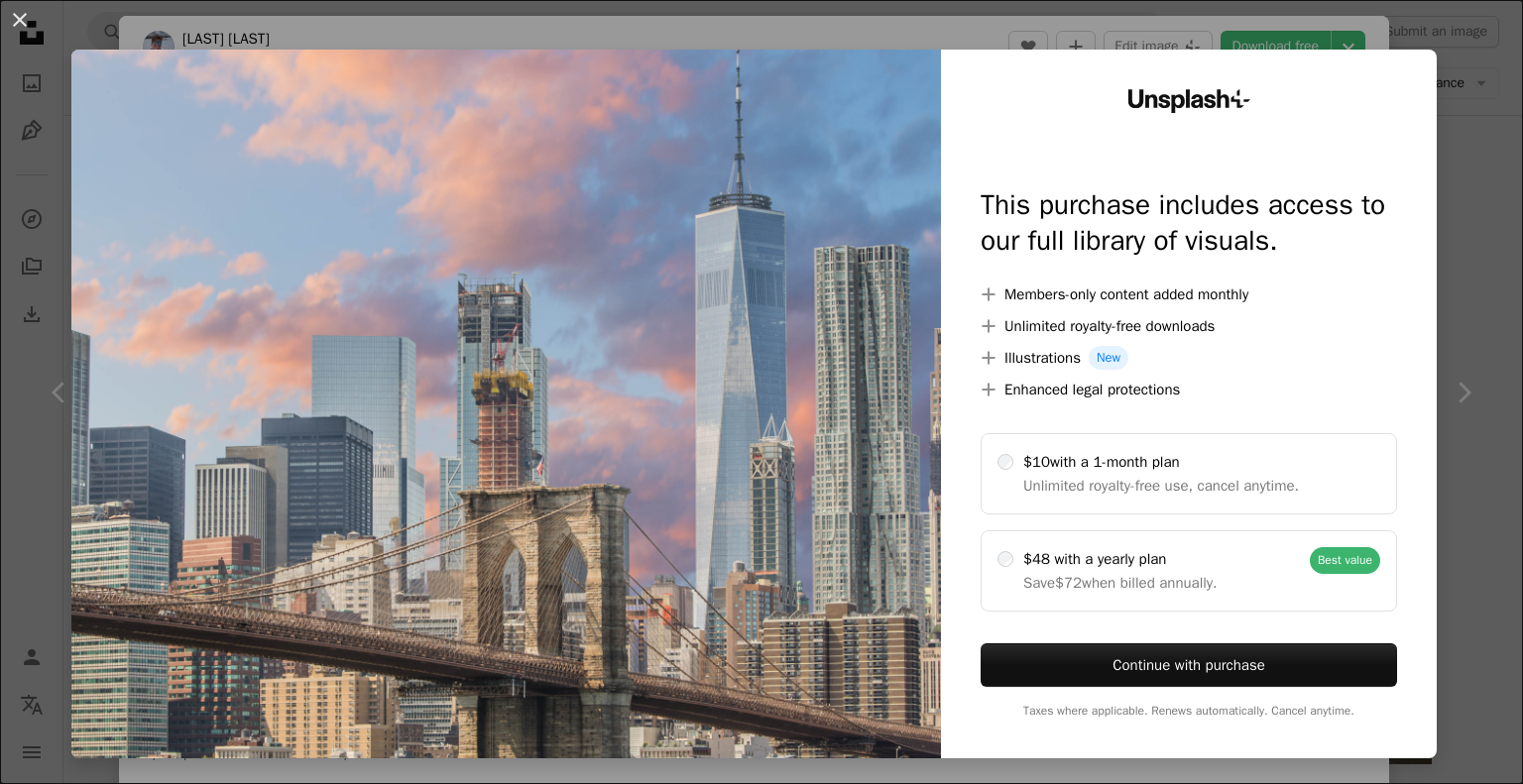 click at bounding box center [506, 403] 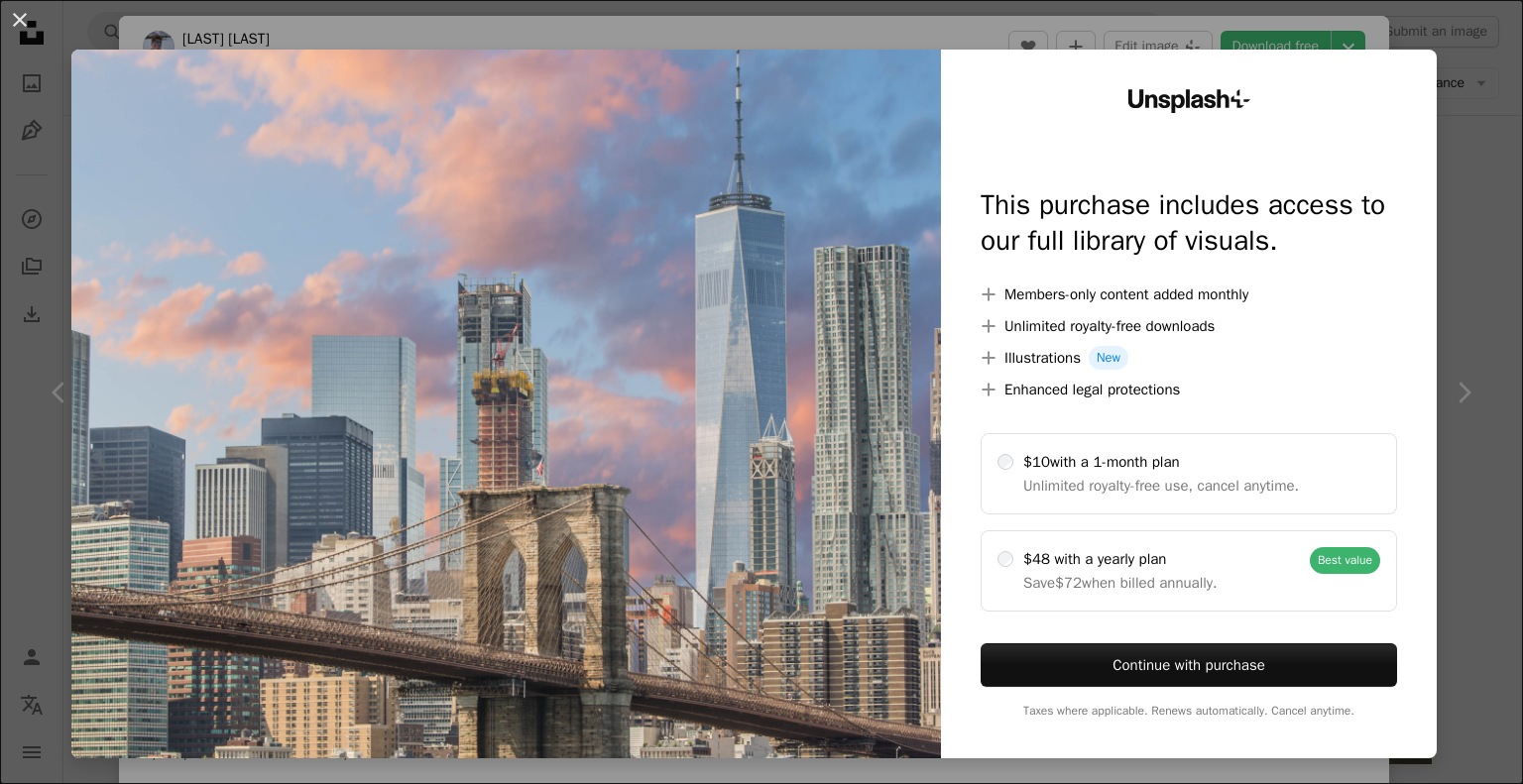 click at bounding box center (506, 403) 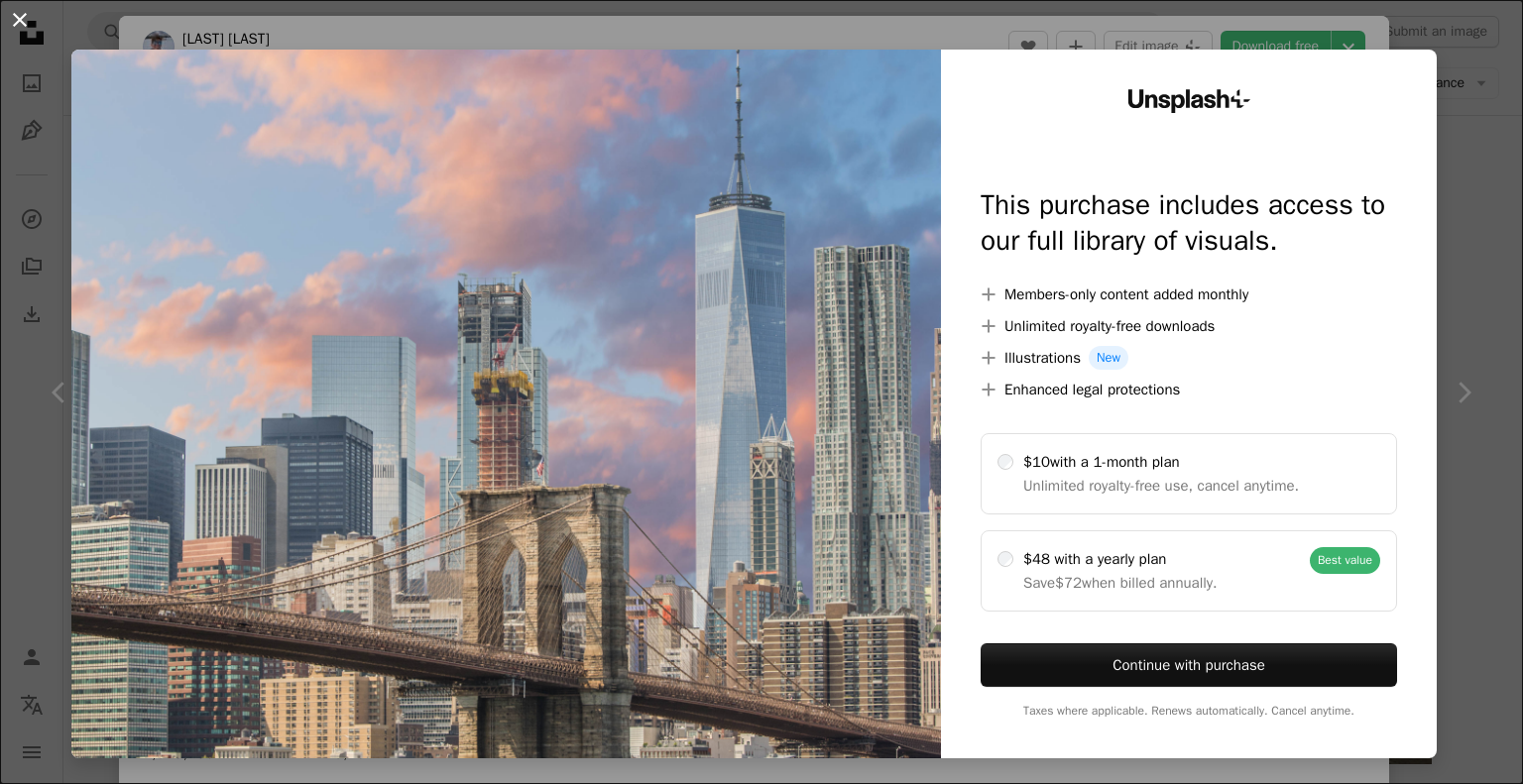 click on "An X shape" at bounding box center (20, 20) 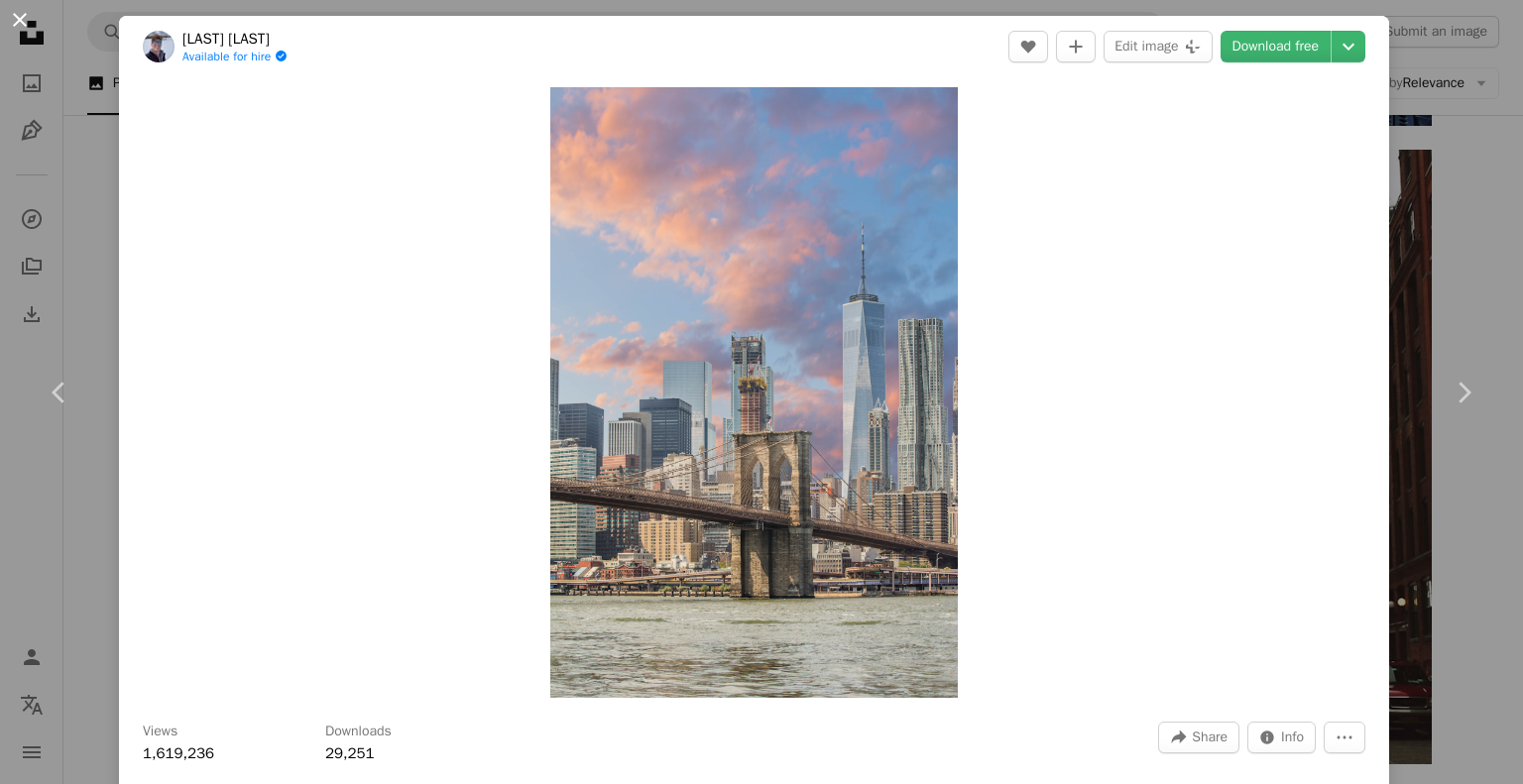 click on "An X shape" at bounding box center [20, 20] 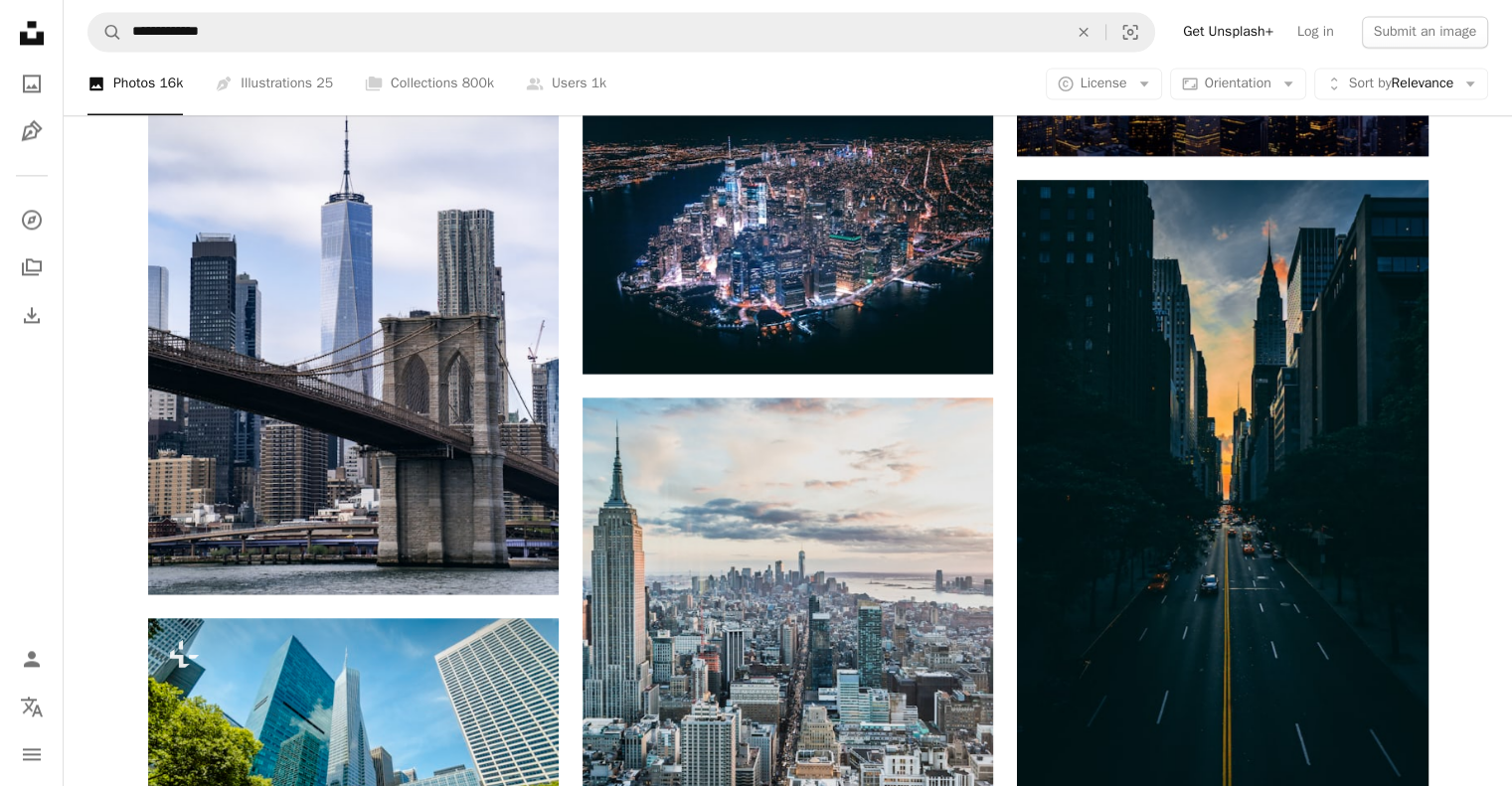 scroll, scrollTop: 2887, scrollLeft: 0, axis: vertical 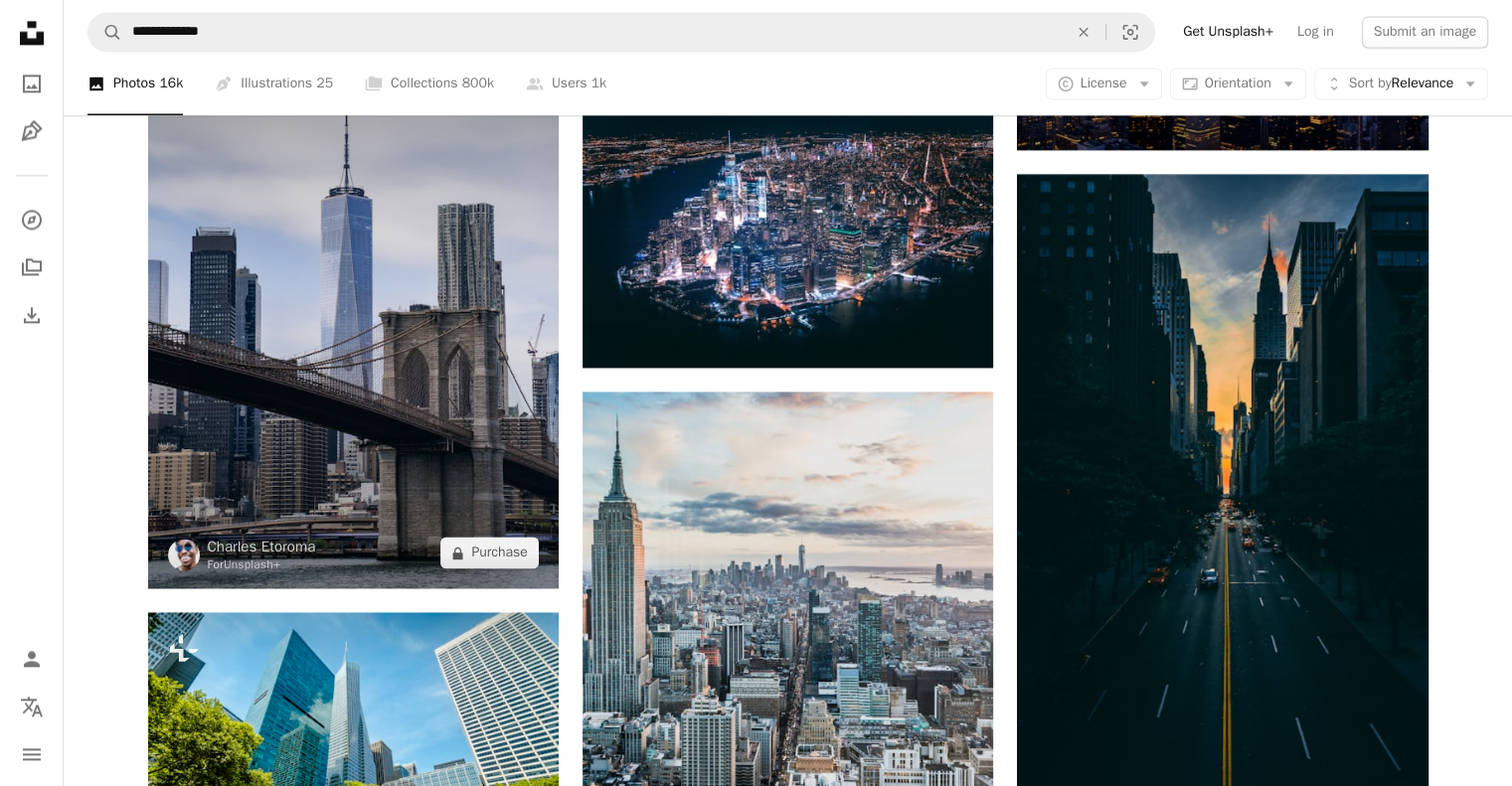 click at bounding box center [353, 314] 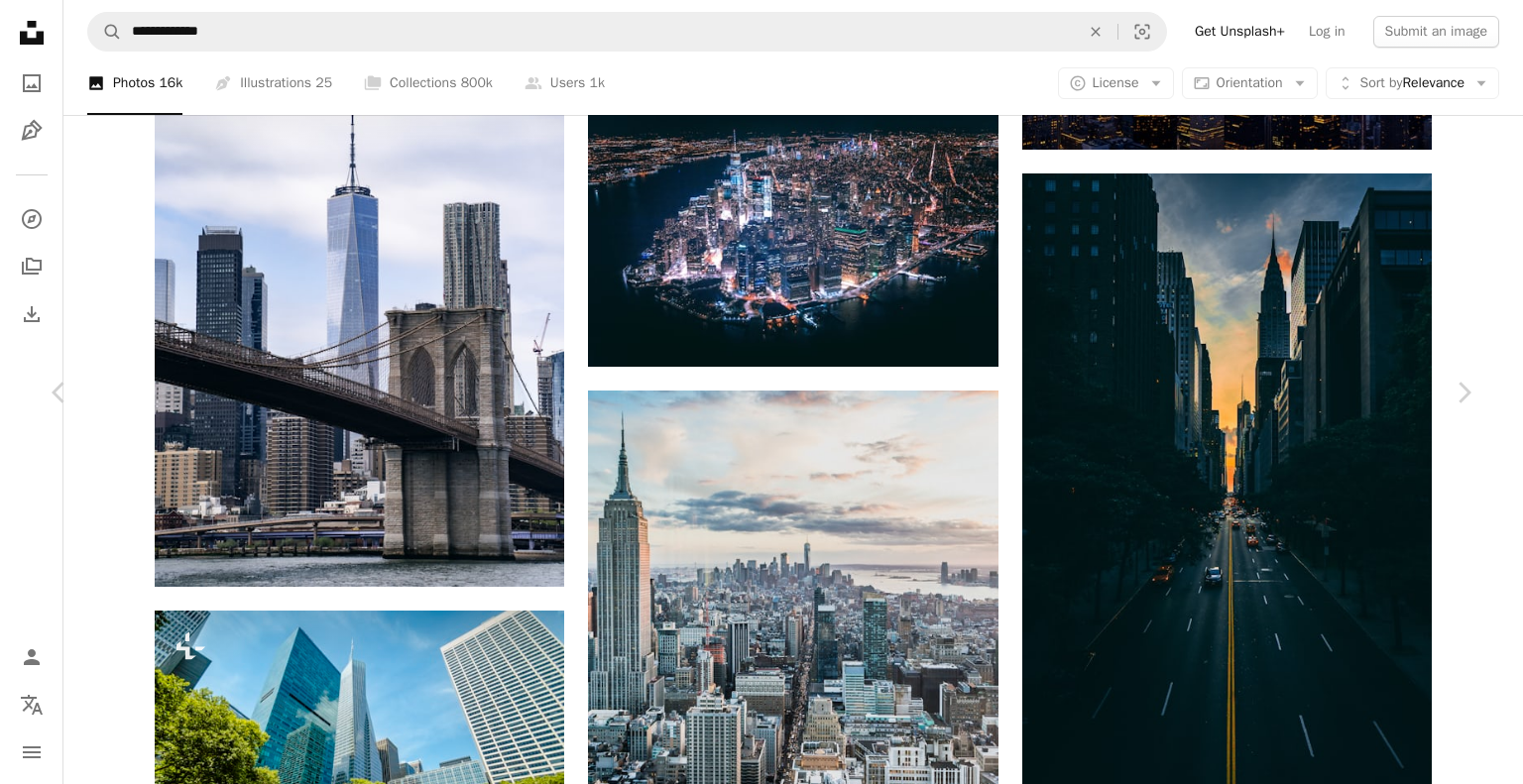 click on "An X shape" at bounding box center [20, 20] 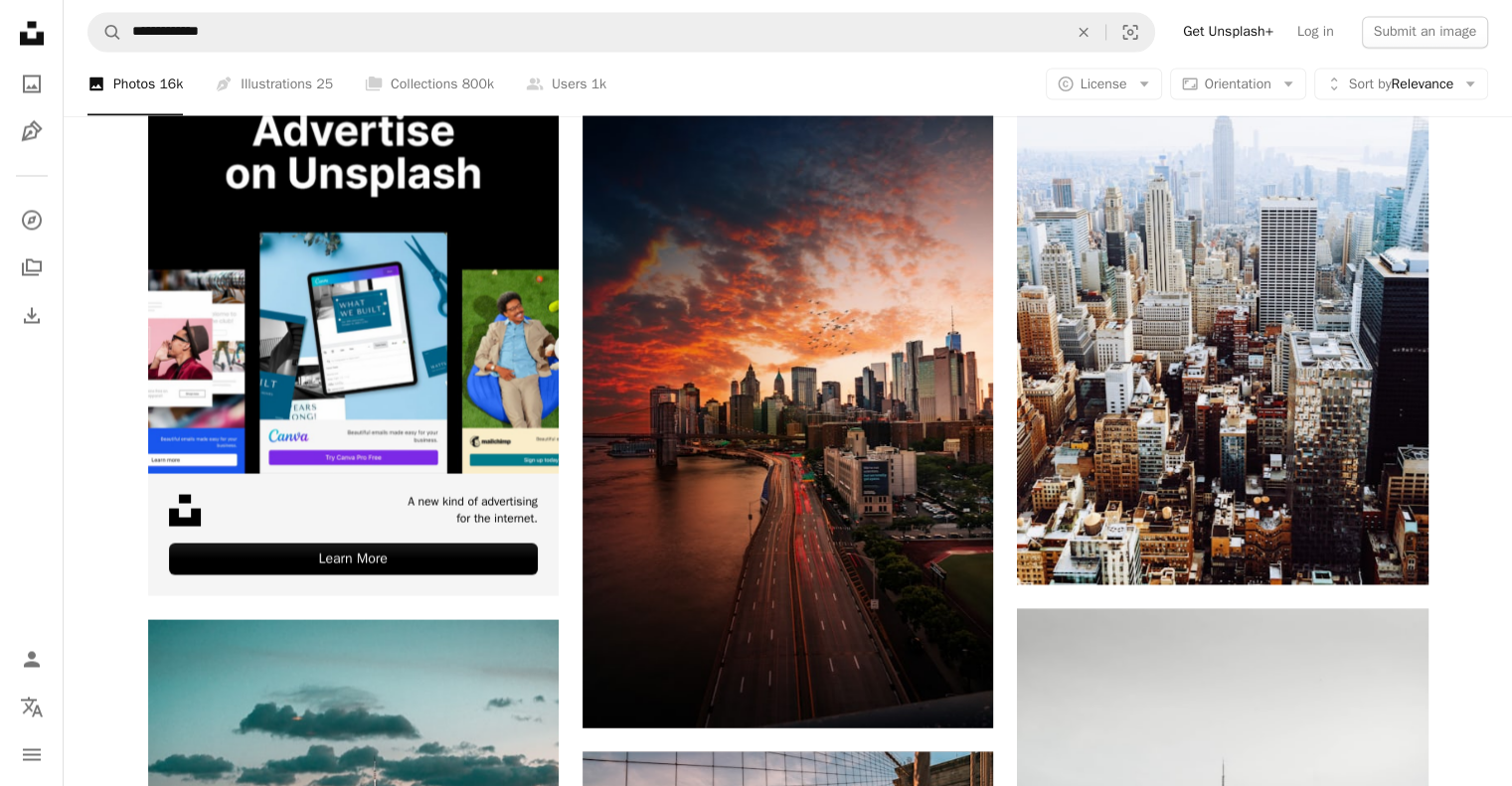 scroll, scrollTop: 3737, scrollLeft: 0, axis: vertical 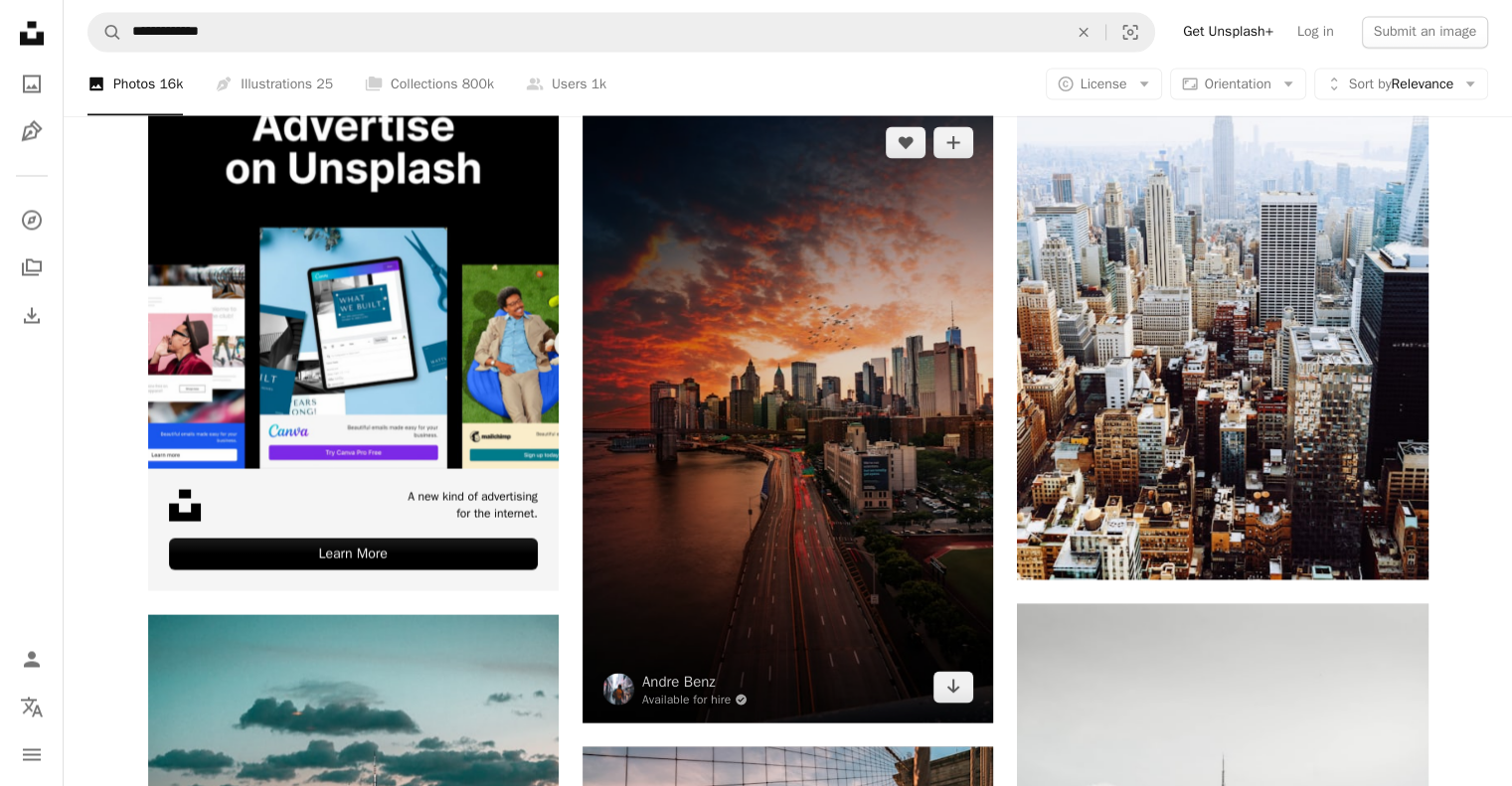 click at bounding box center (787, 414) 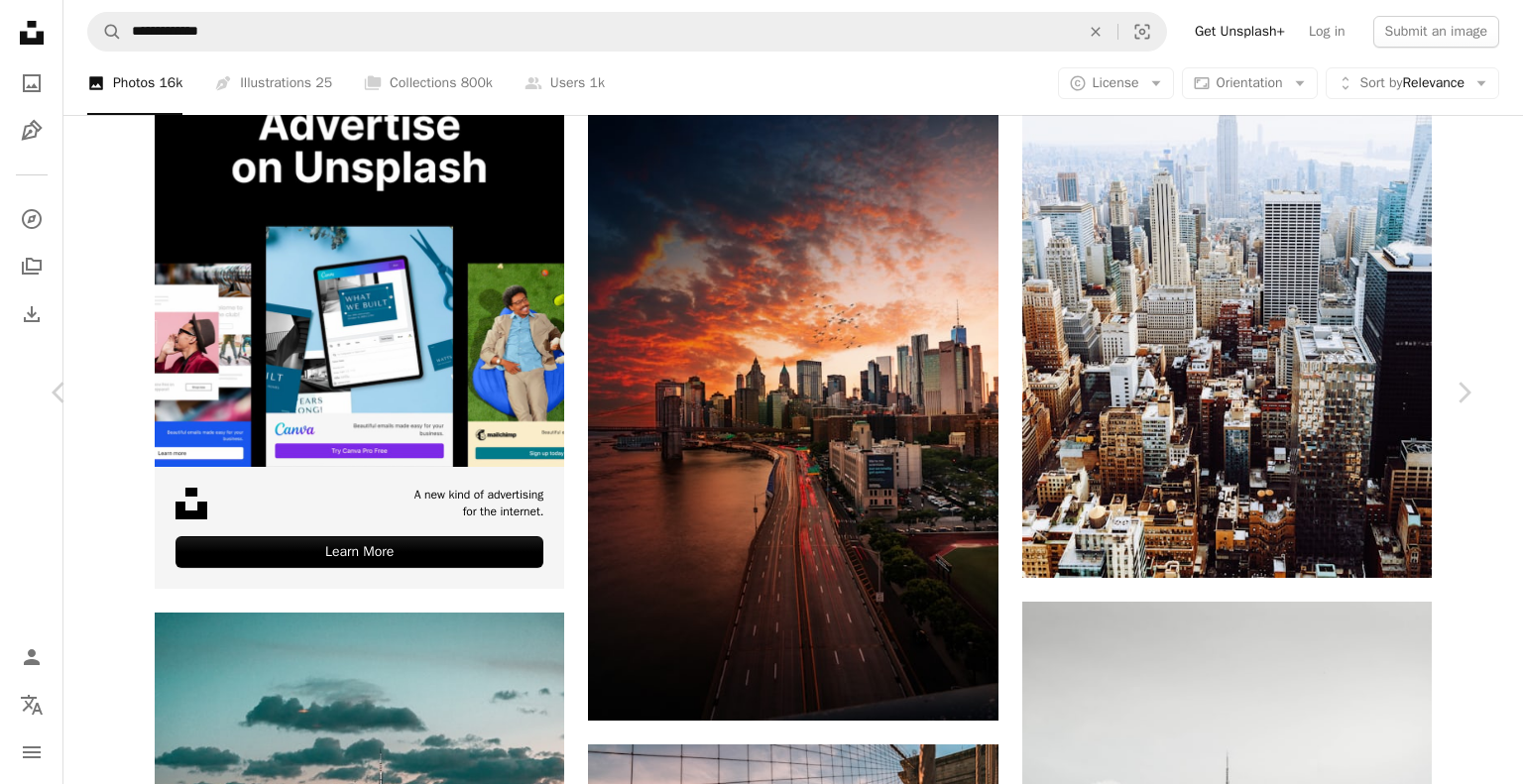 click on "An X shape" at bounding box center [20, 20] 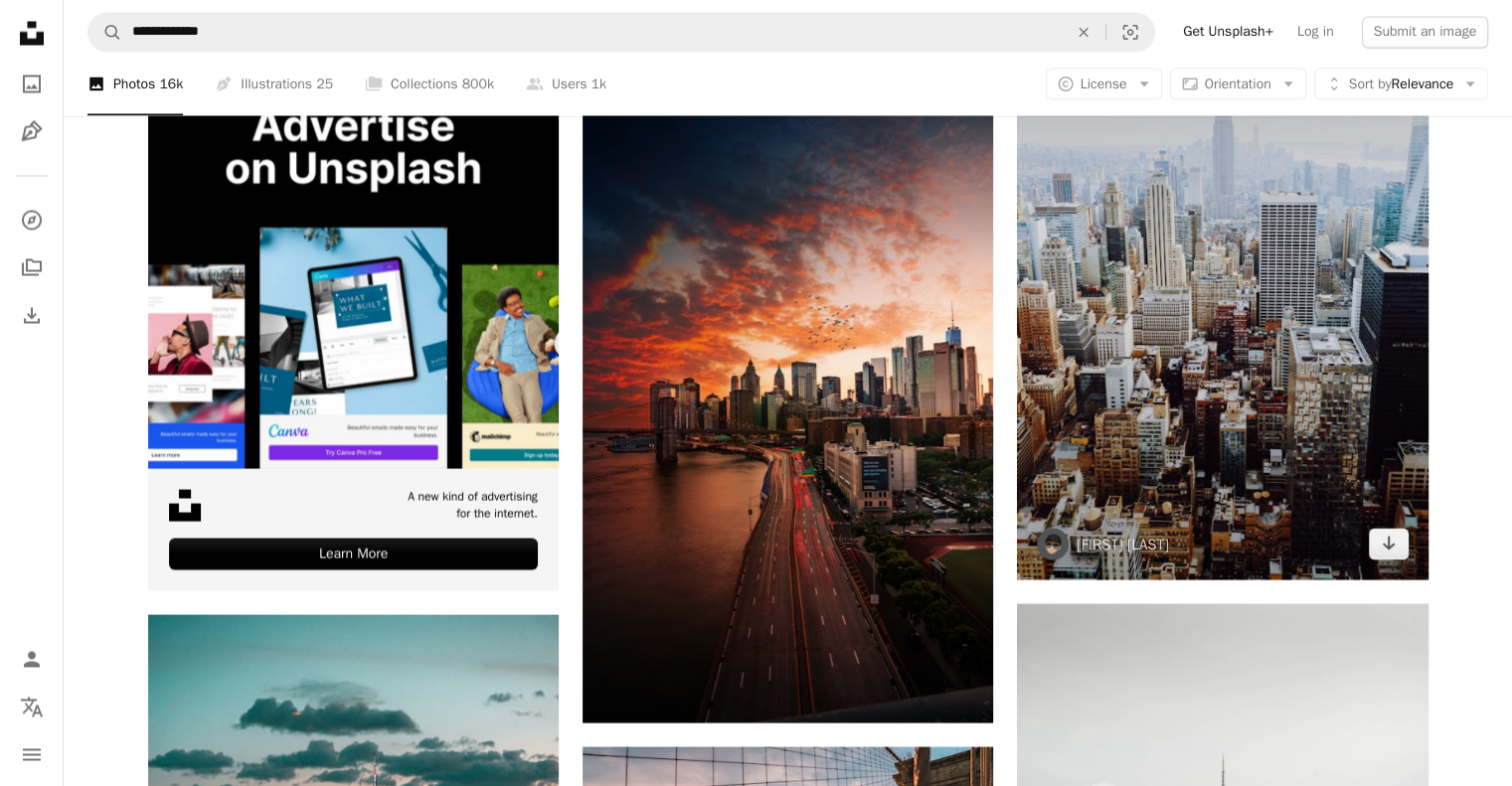 click at bounding box center (1222, 271) 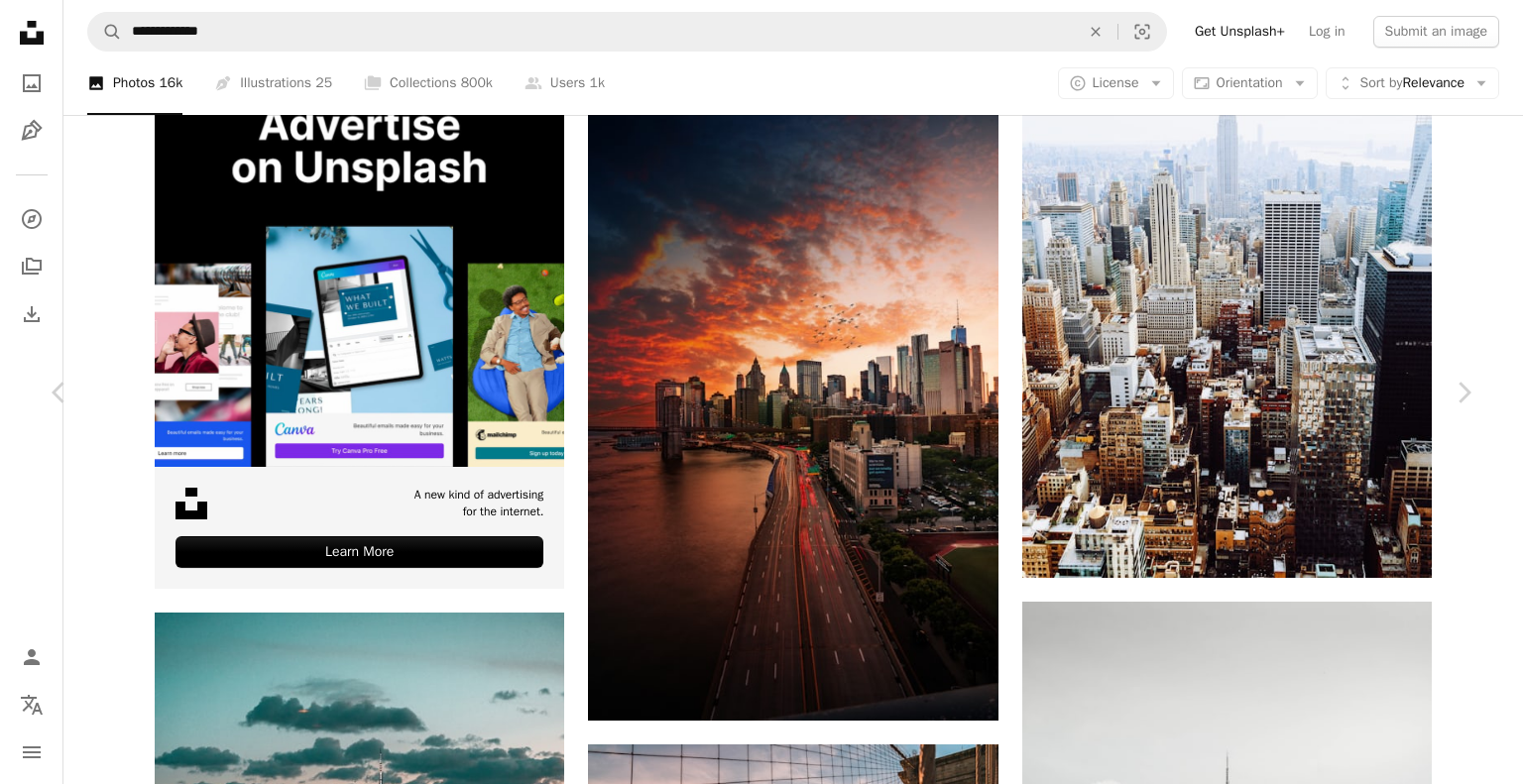 click on "An X shape" at bounding box center [20, 20] 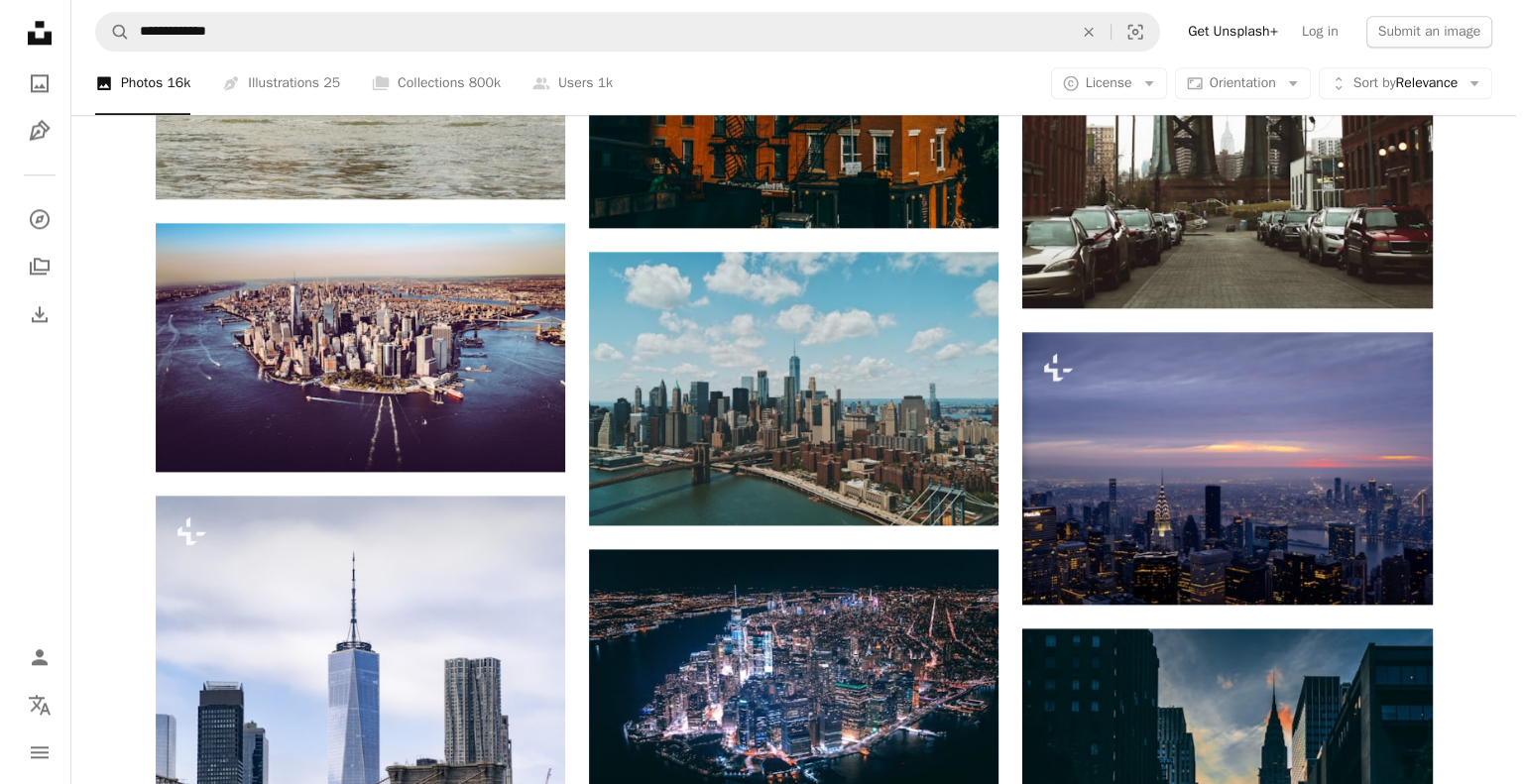 scroll, scrollTop: 2402, scrollLeft: 0, axis: vertical 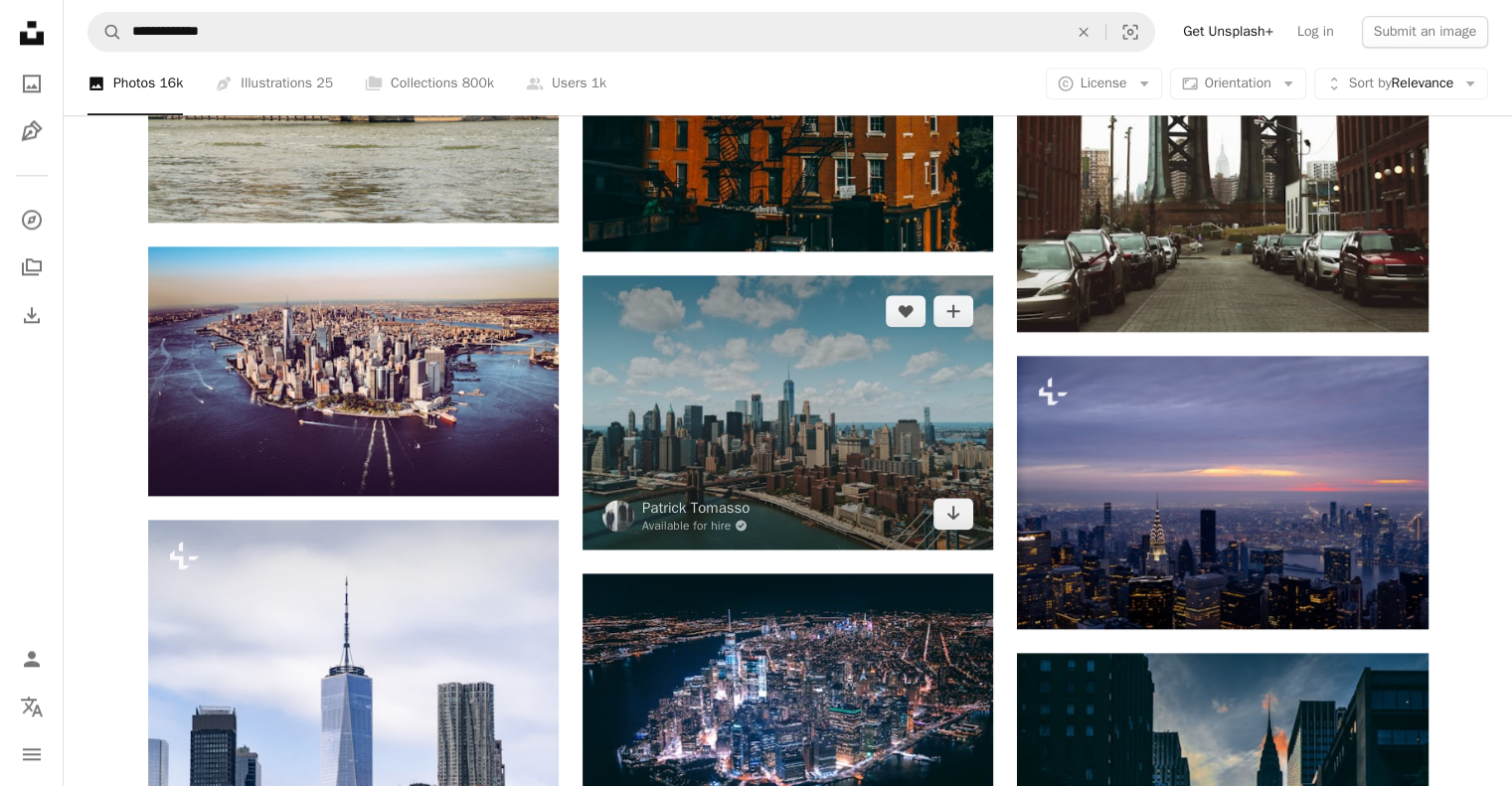 click at bounding box center (787, 411) 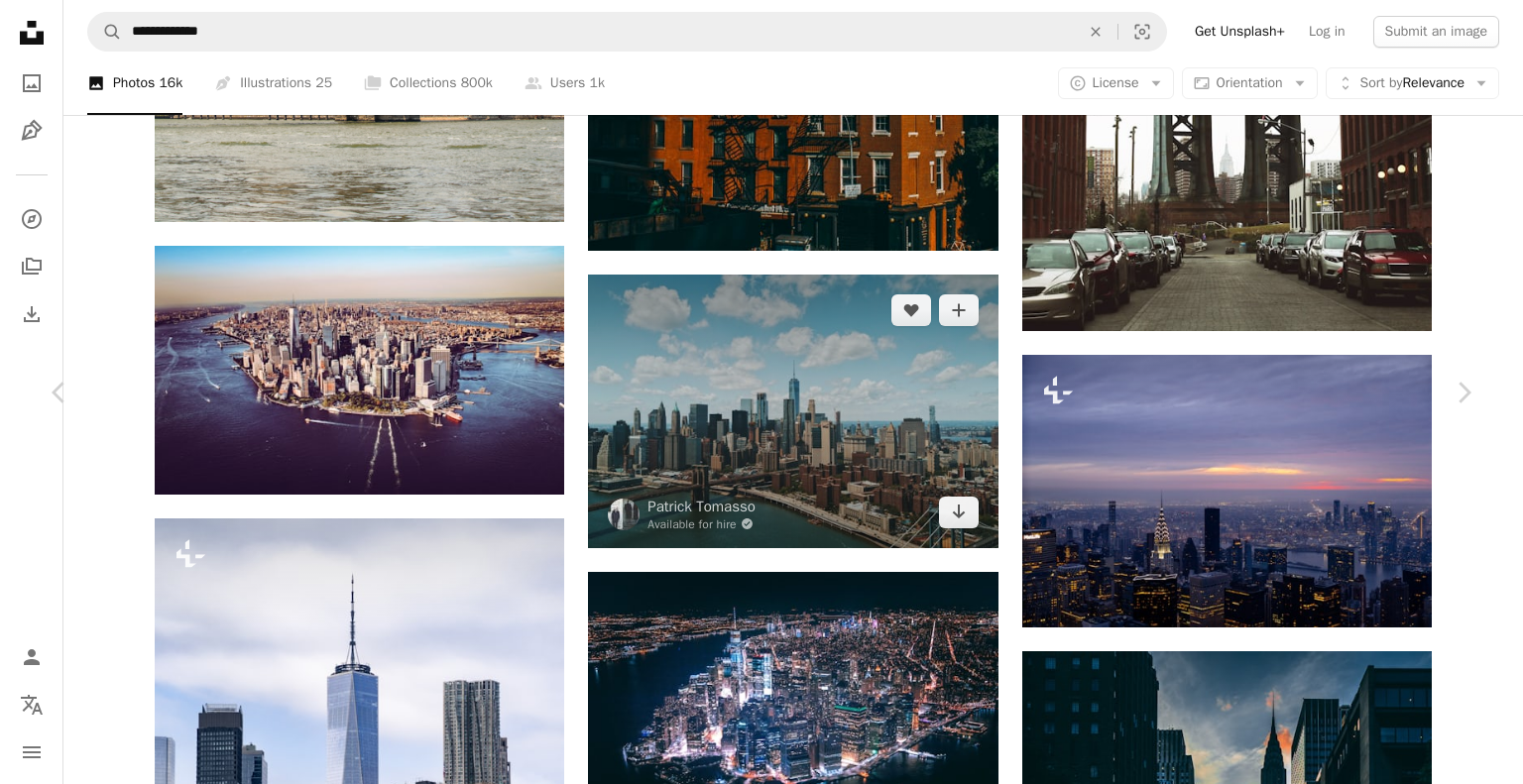 scroll, scrollTop: 1310, scrollLeft: 0, axis: vertical 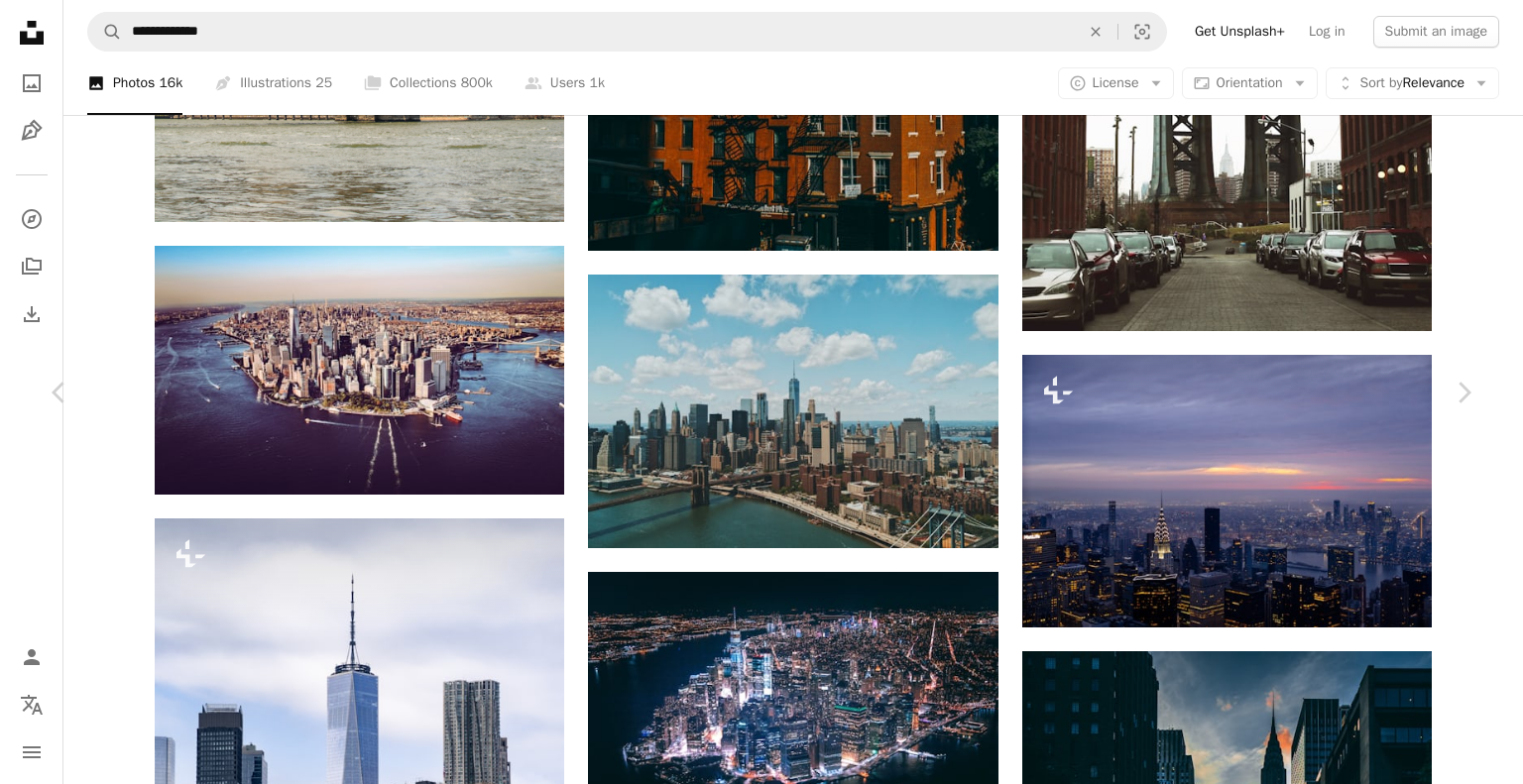 click at bounding box center [1169, 5672] 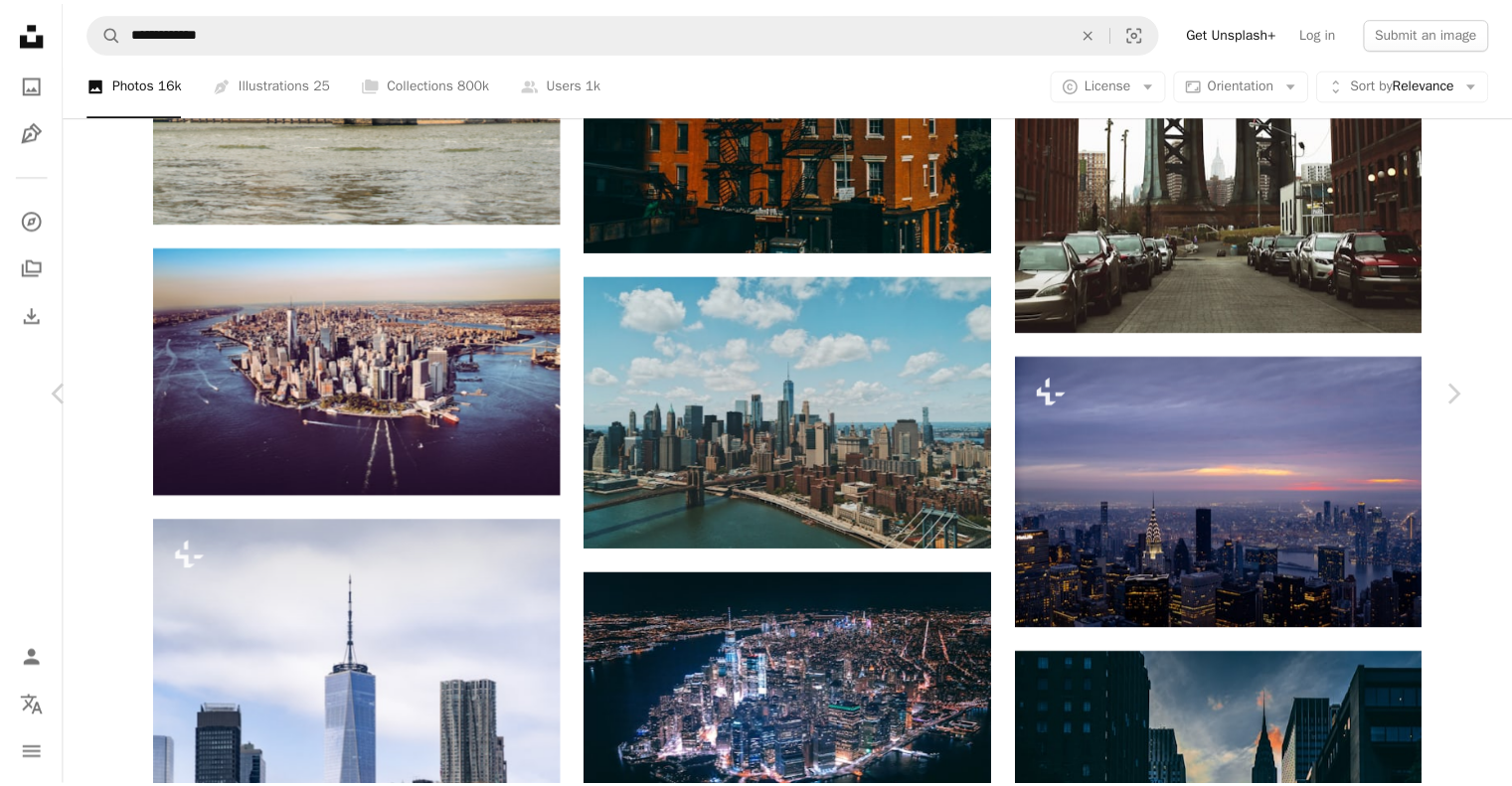 scroll, scrollTop: 0, scrollLeft: 0, axis: both 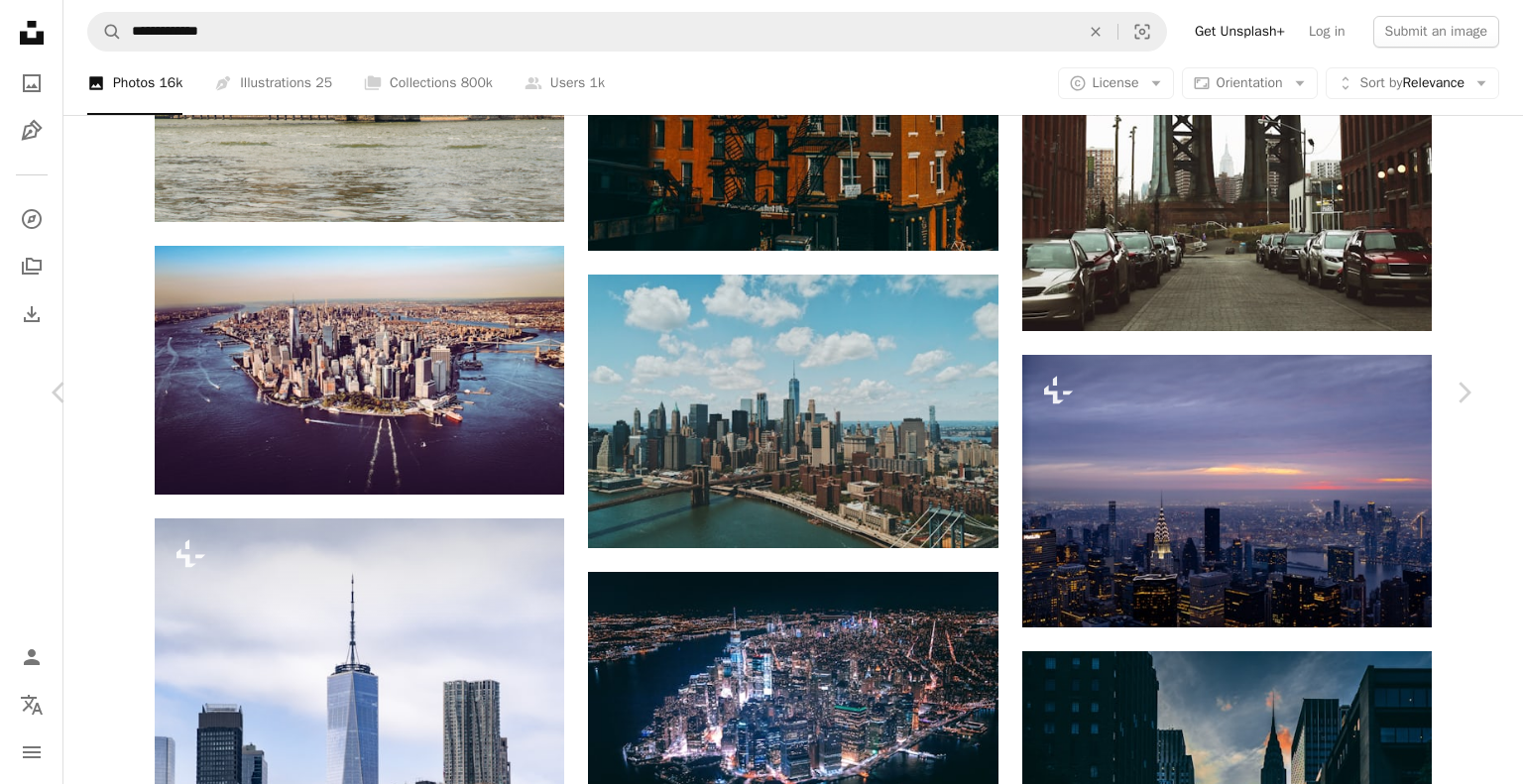 click on "An X shape" at bounding box center [20, 20] 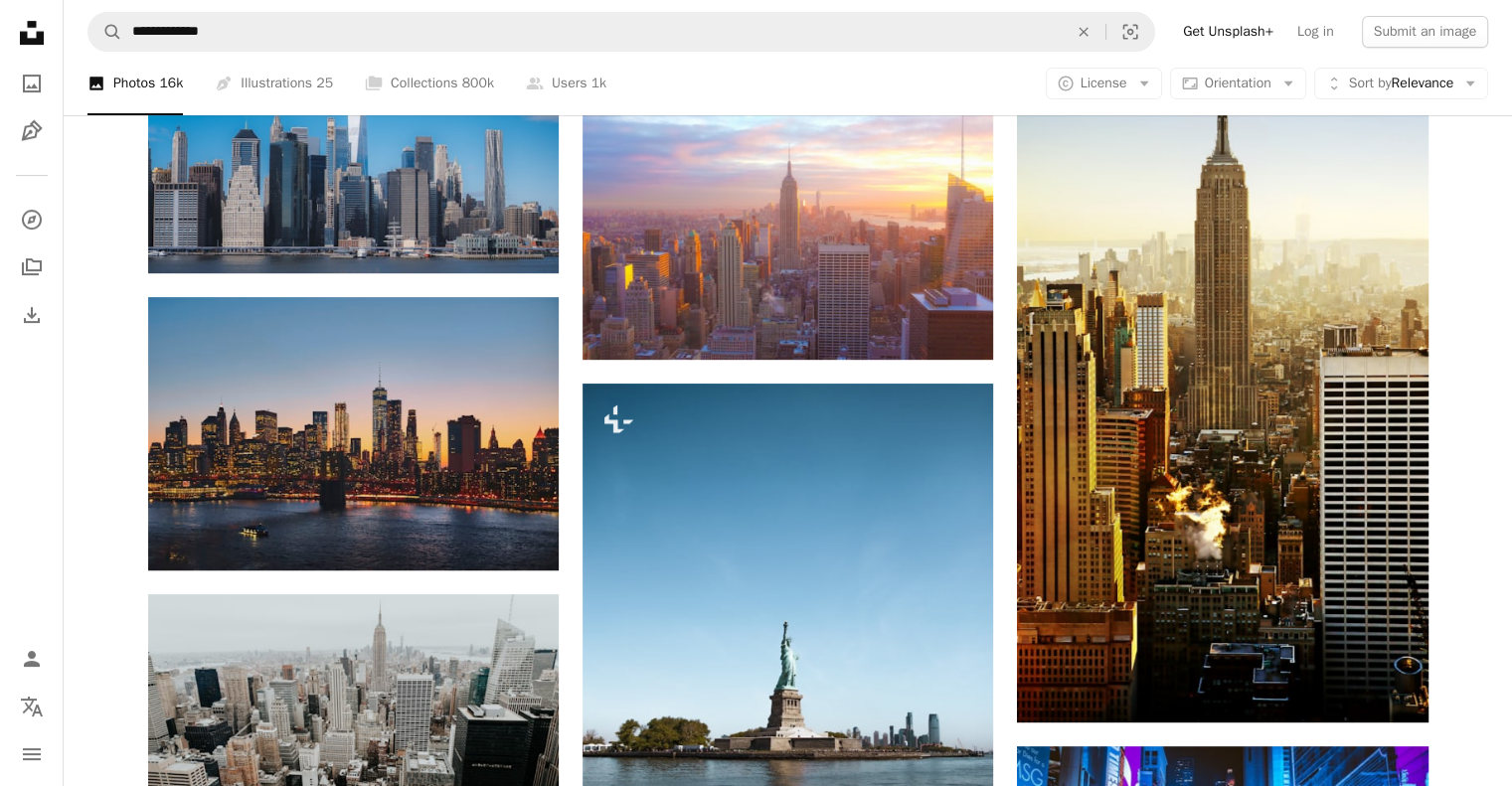 scroll, scrollTop: 803, scrollLeft: 0, axis: vertical 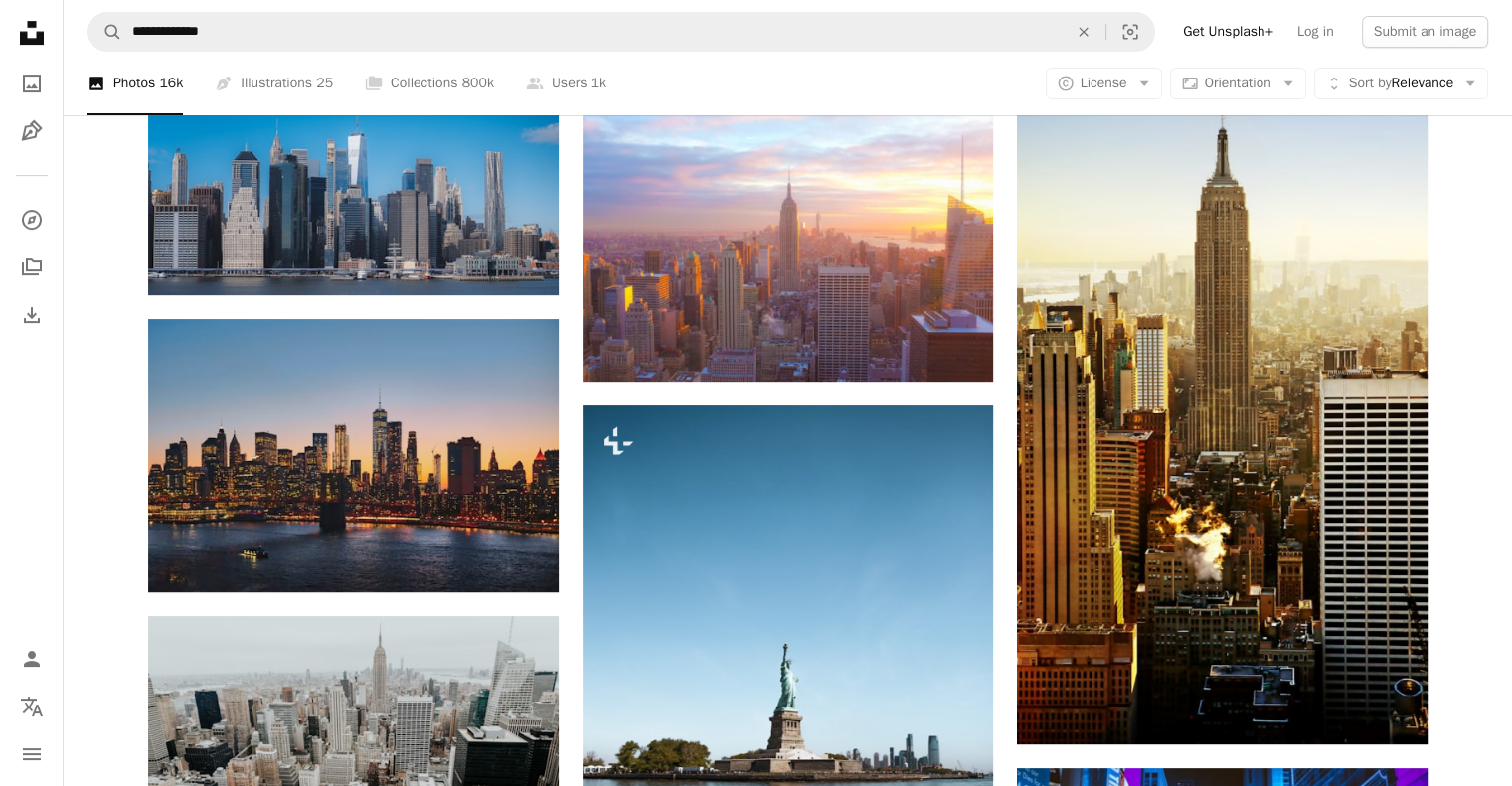 click at bounding box center [353, 455] 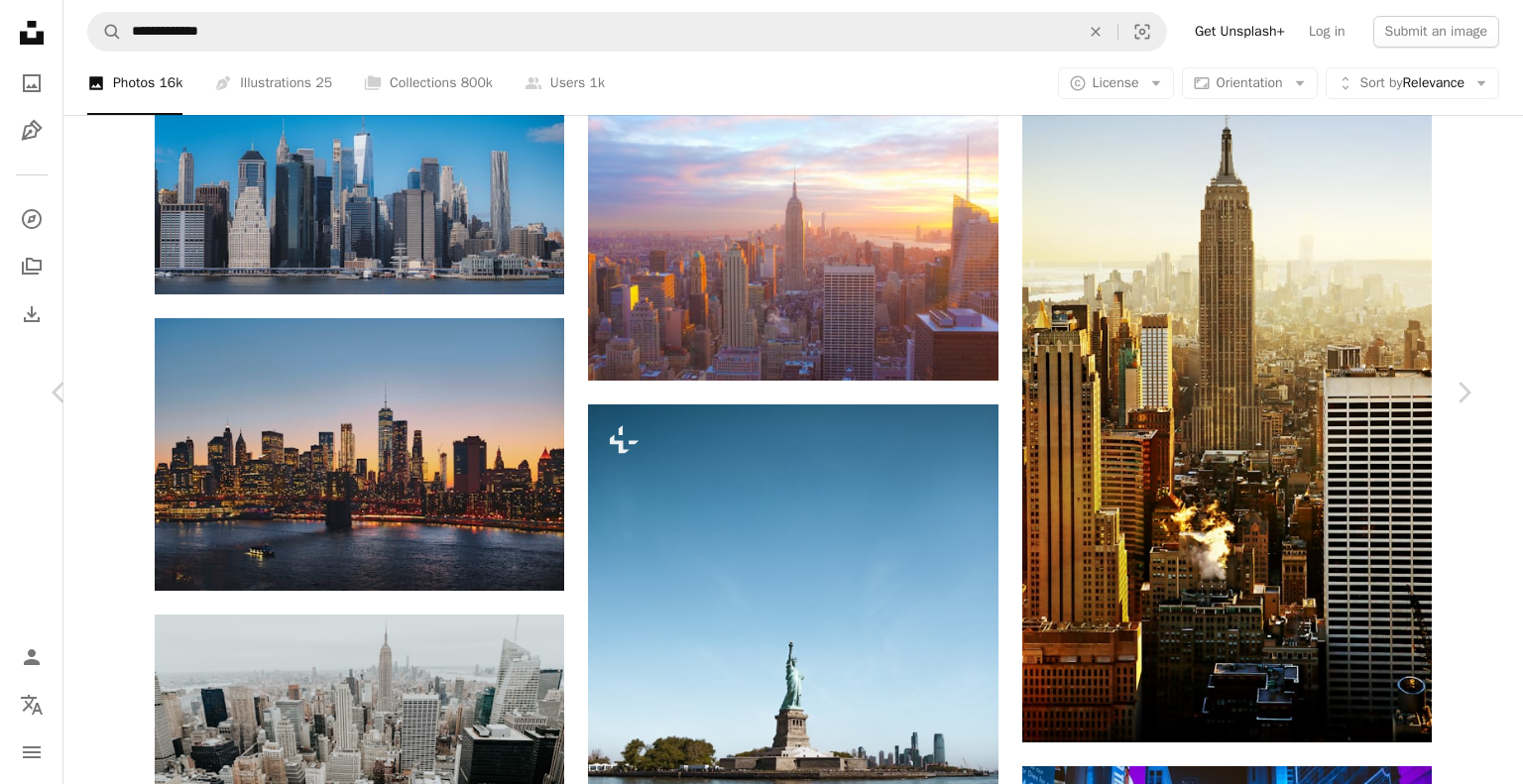 click on "An X shape" at bounding box center (20, 20) 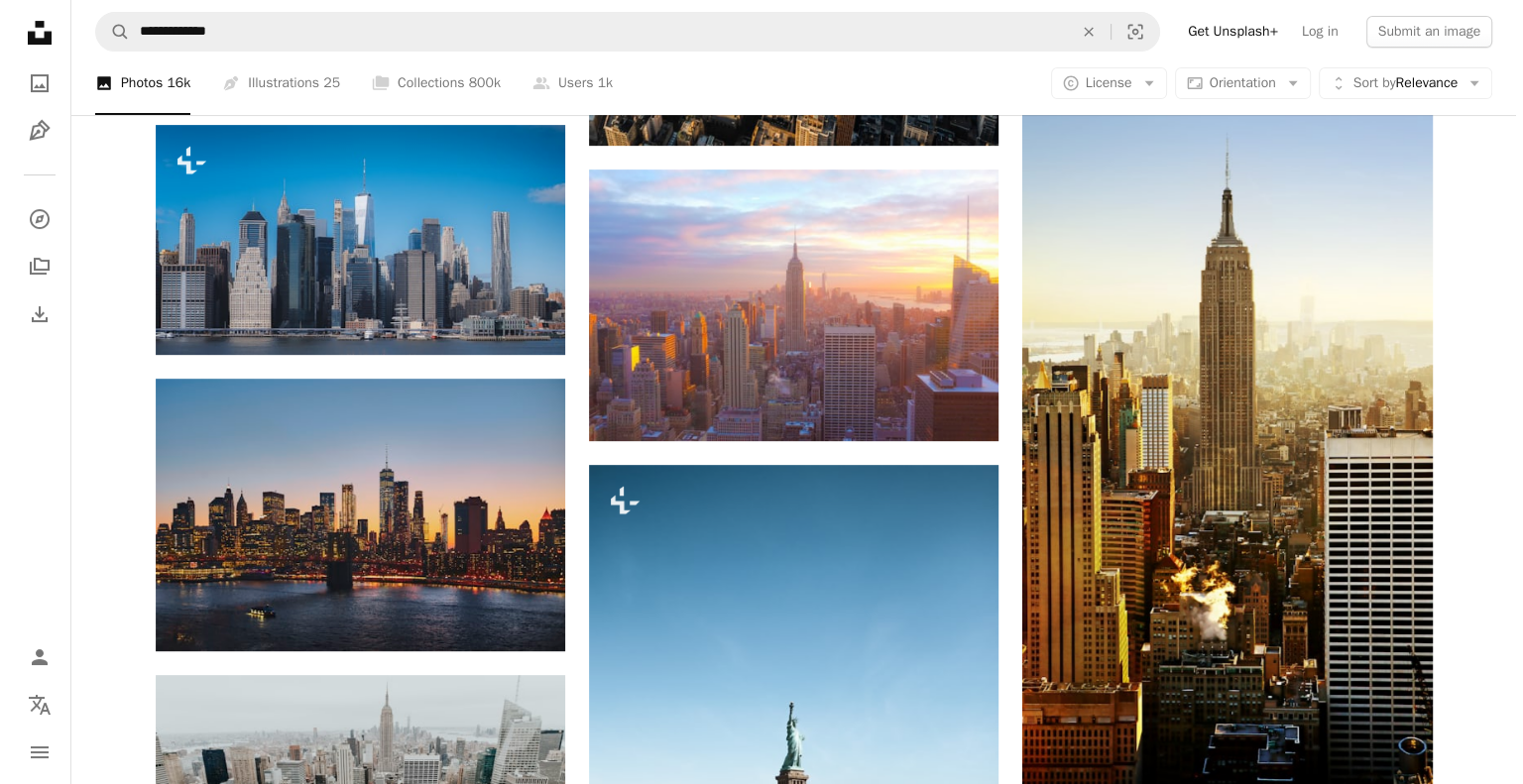 scroll, scrollTop: 793, scrollLeft: 0, axis: vertical 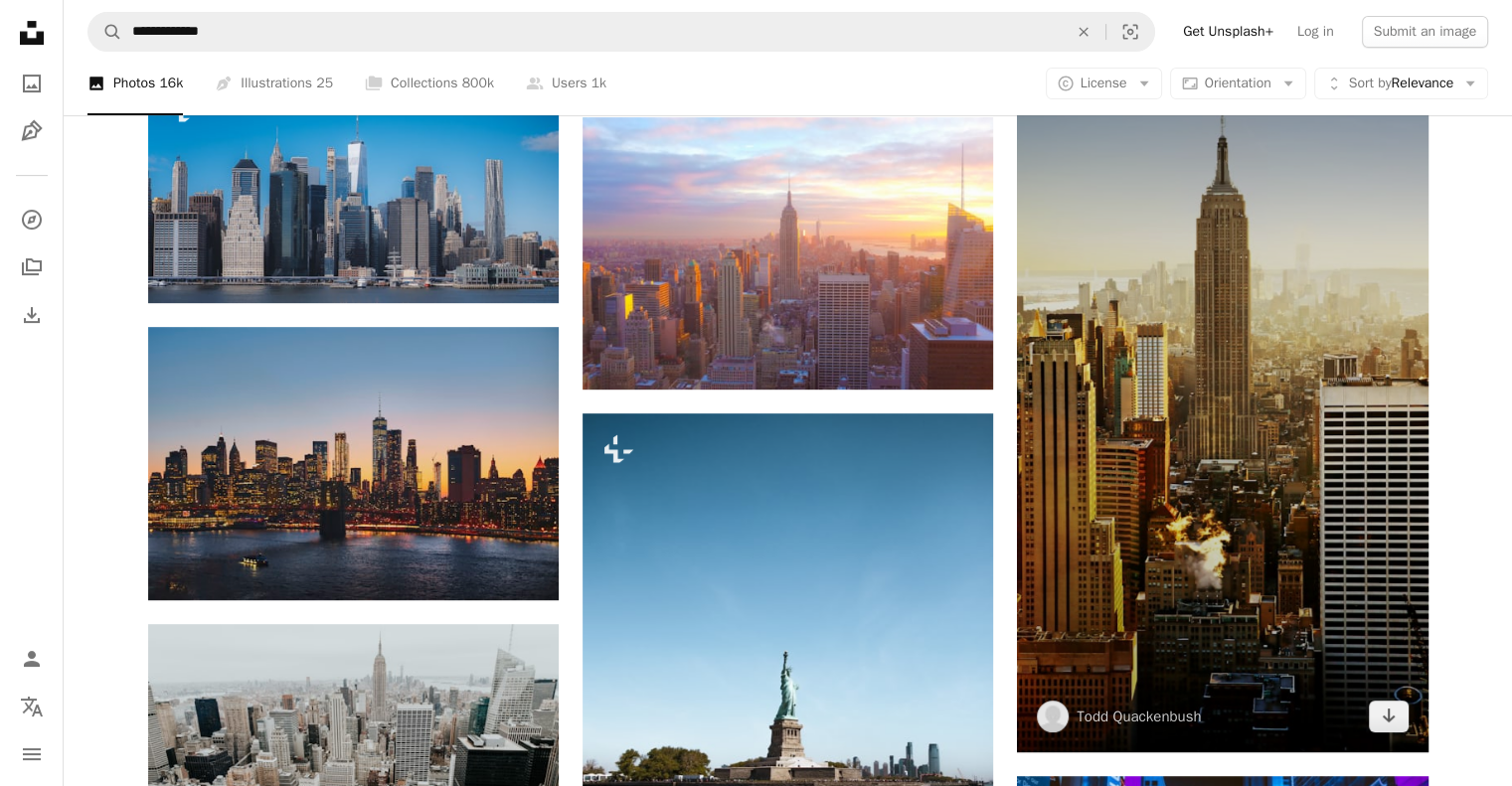 click at bounding box center (1222, 393) 